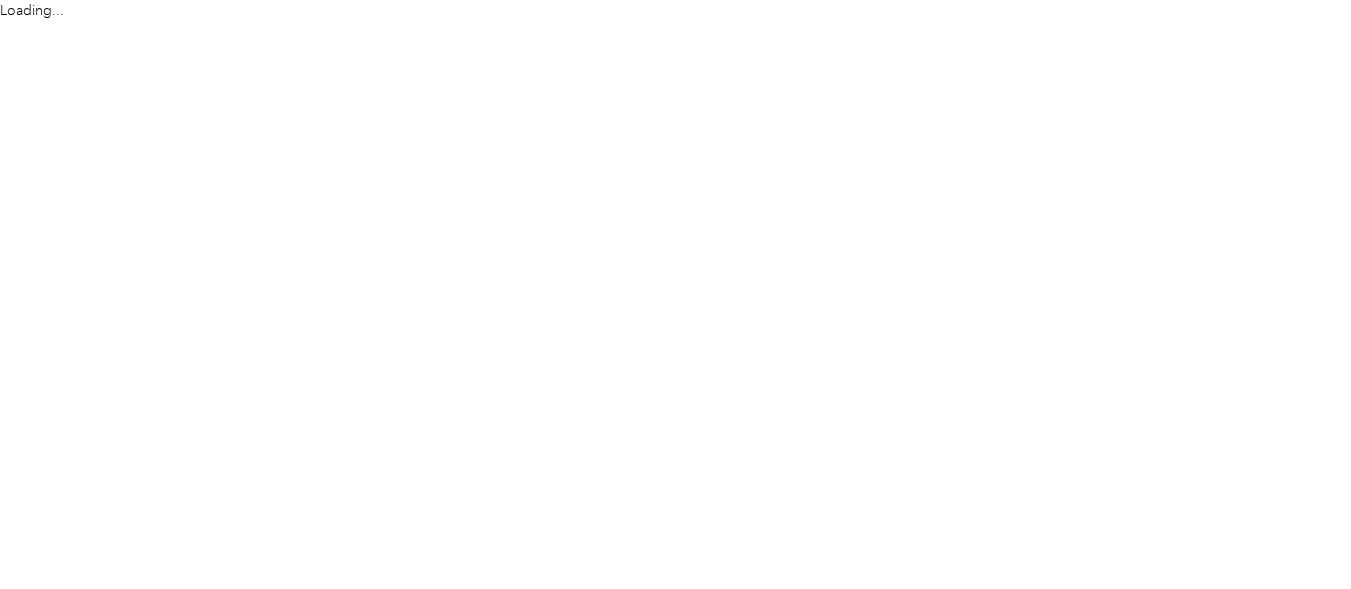 scroll, scrollTop: 0, scrollLeft: 0, axis: both 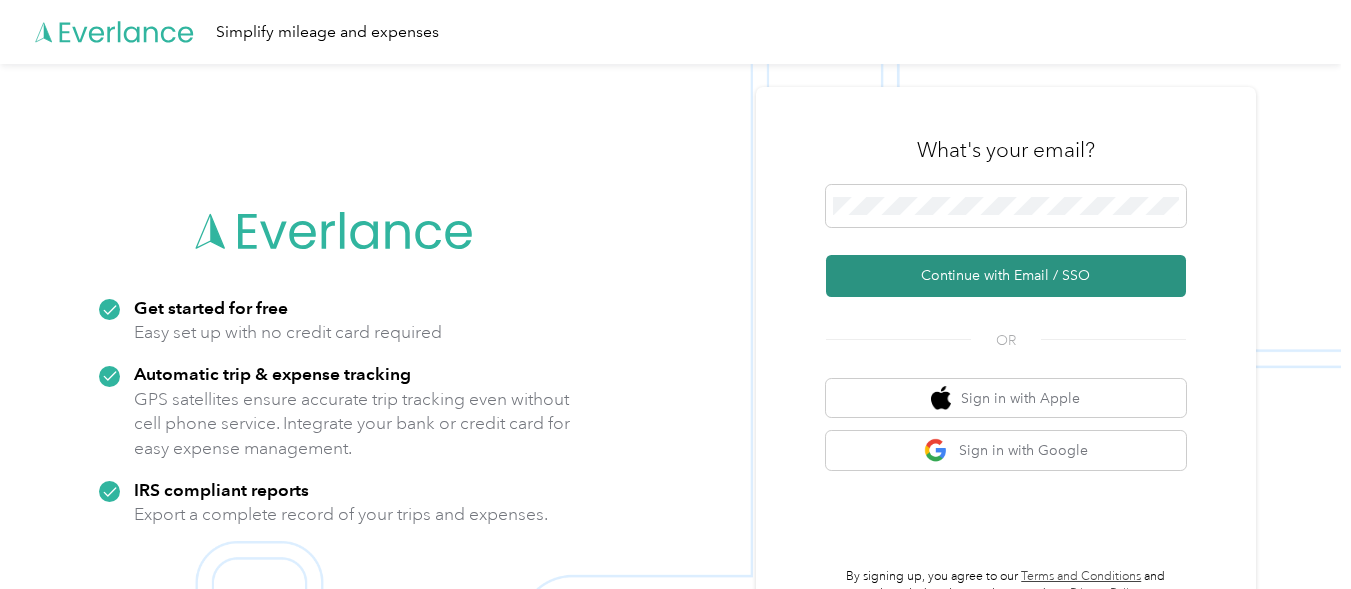 click on "Continue with Email / SSO" at bounding box center (1006, 276) 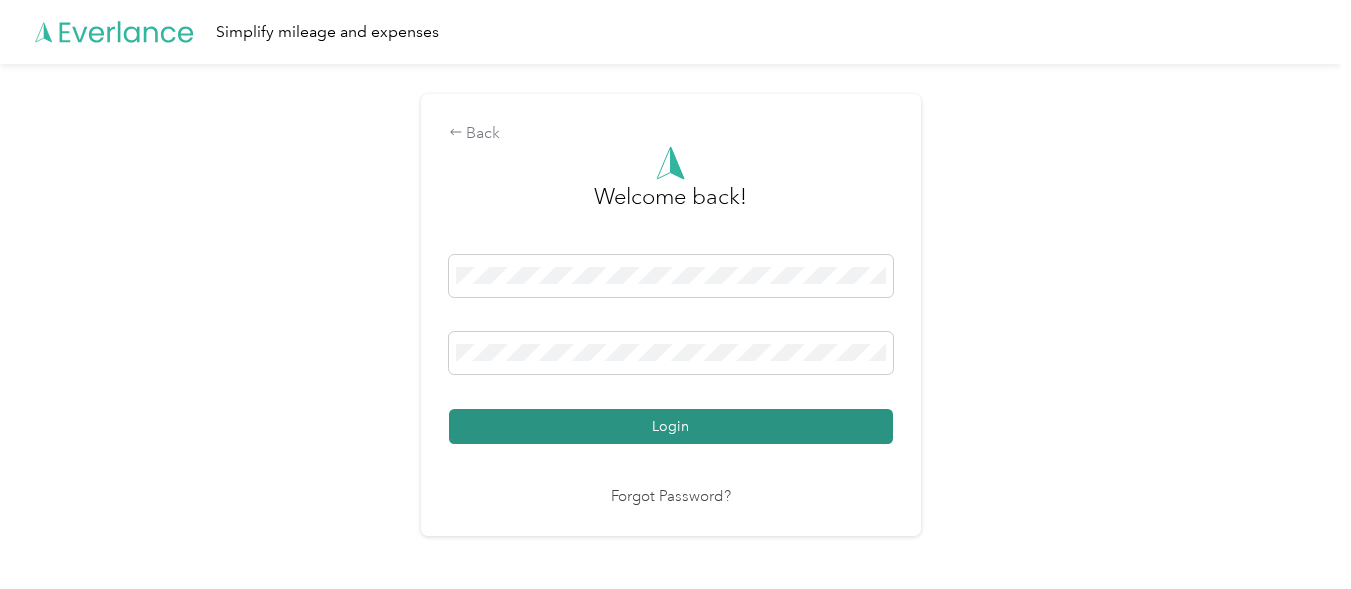 click on "Login" at bounding box center [671, 426] 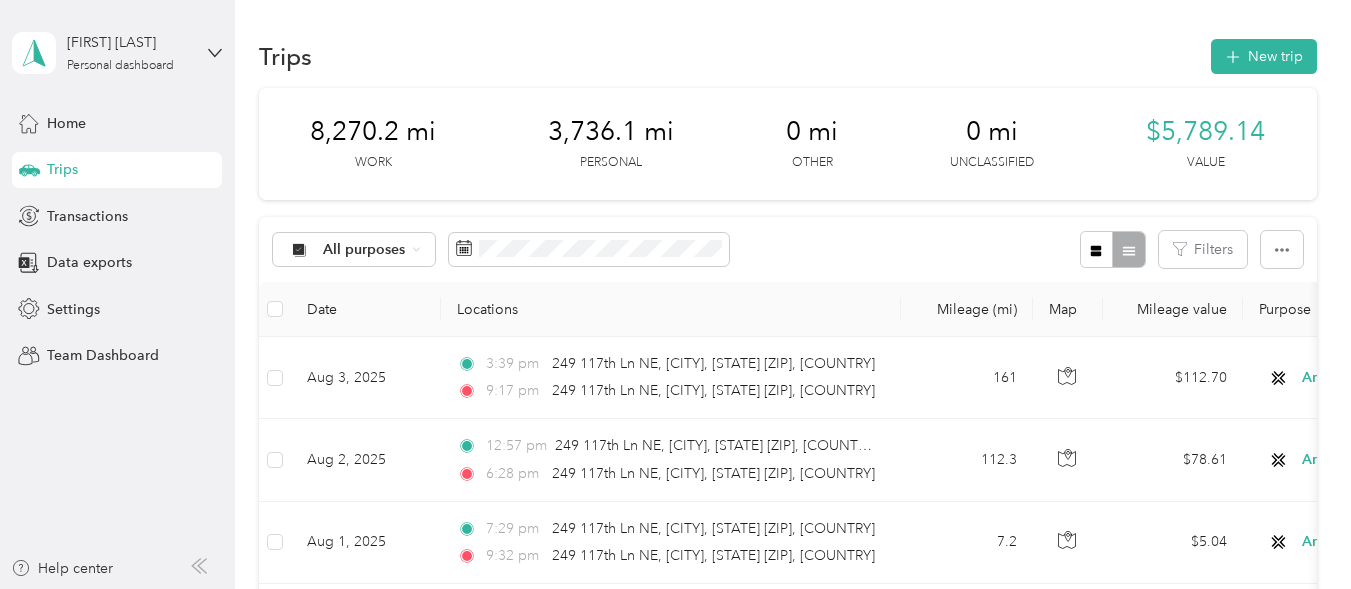scroll, scrollTop: 100, scrollLeft: 0, axis: vertical 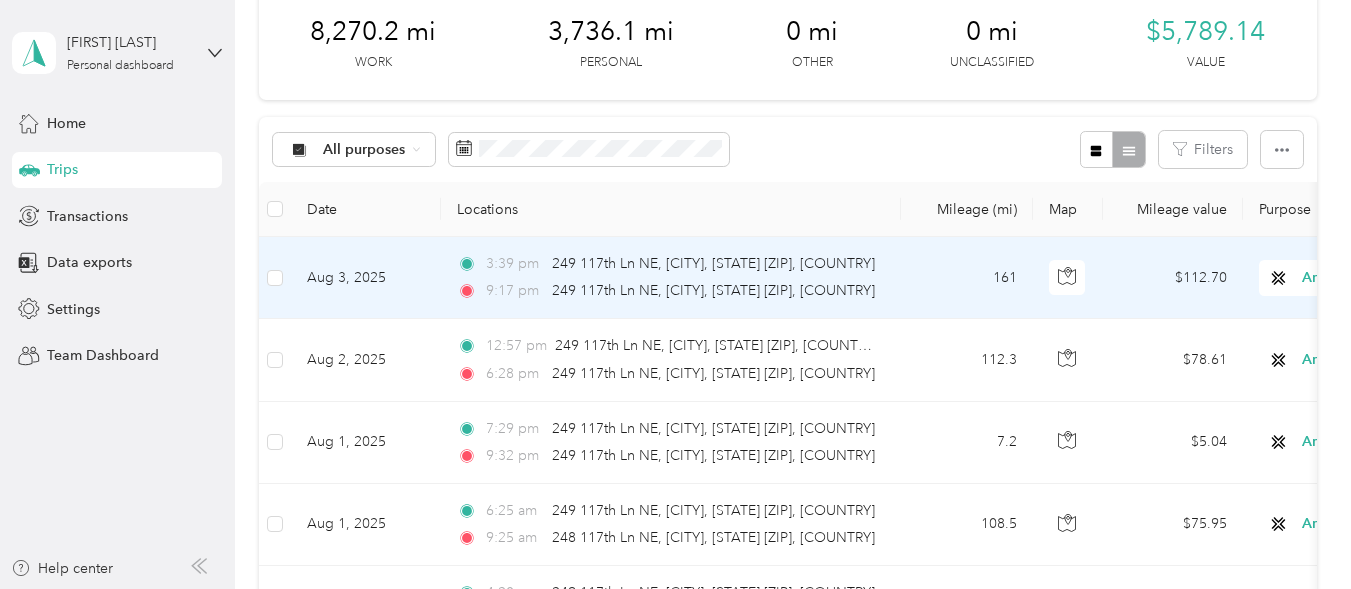 click on "Aug 3, 2025" at bounding box center (366, 278) 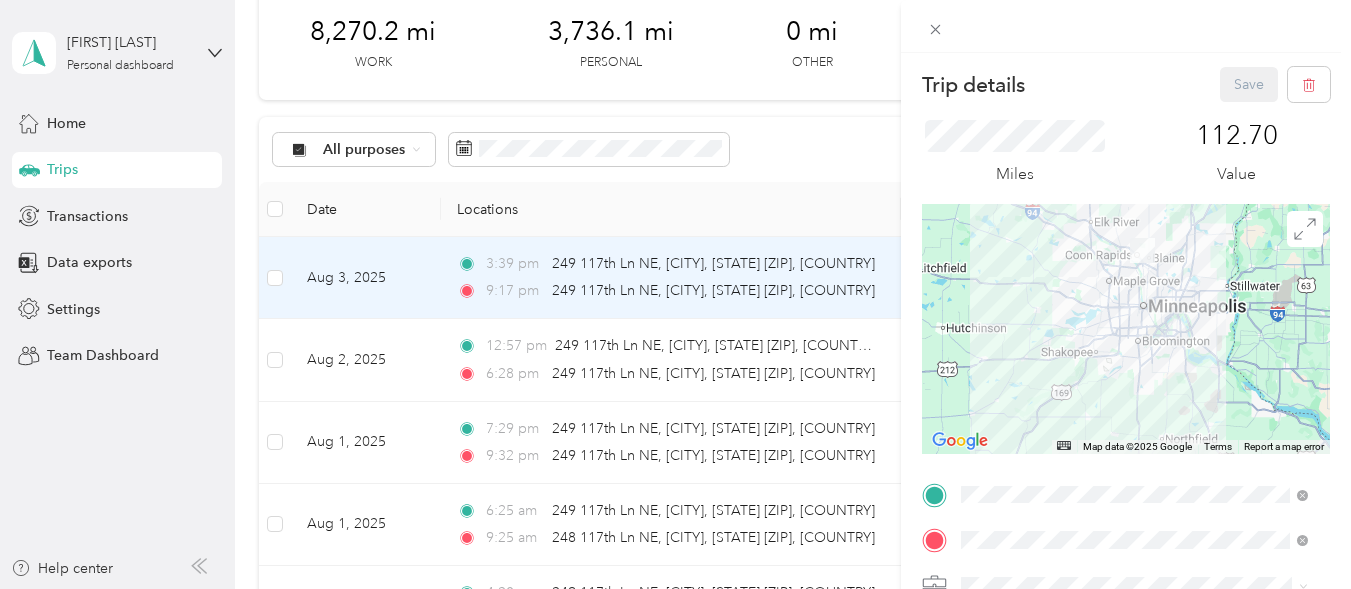 click at bounding box center [1126, 329] 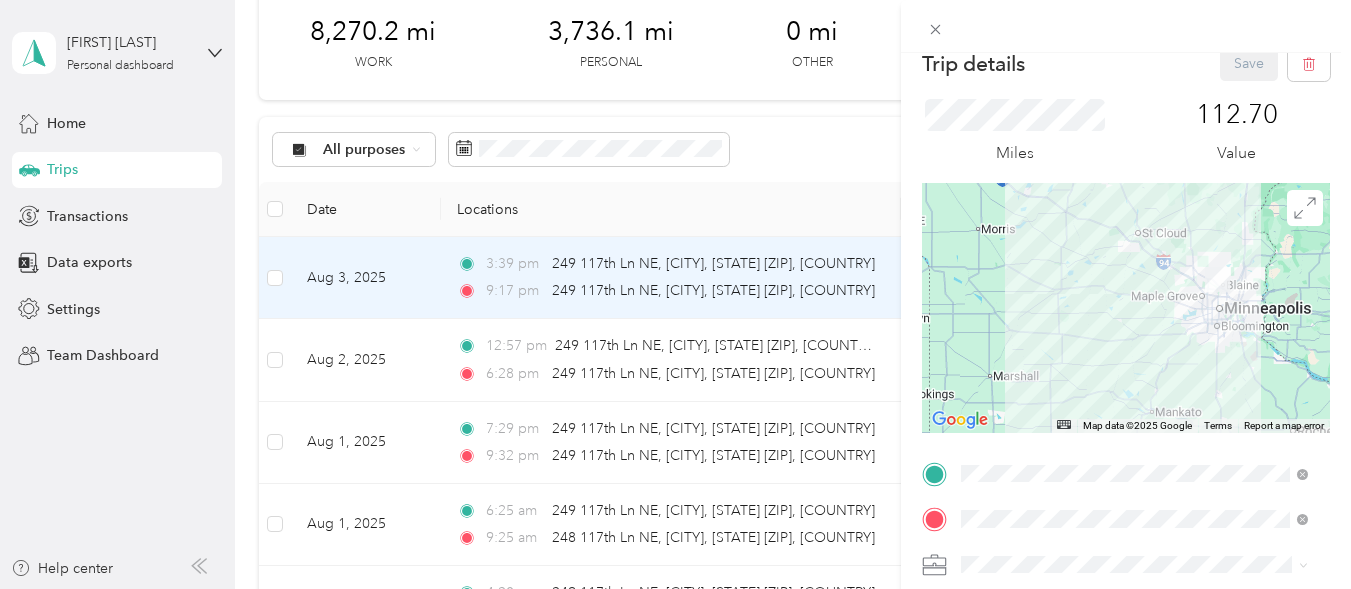 scroll, scrollTop: 0, scrollLeft: 0, axis: both 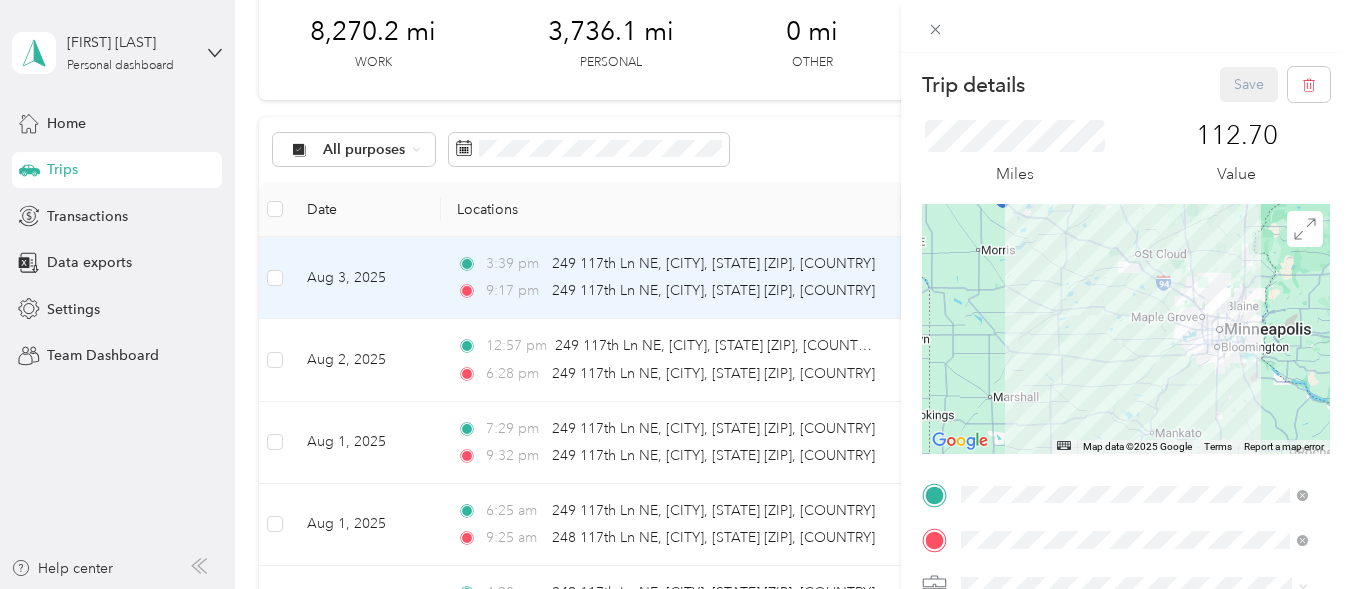 click on "Save" at bounding box center [1275, 84] 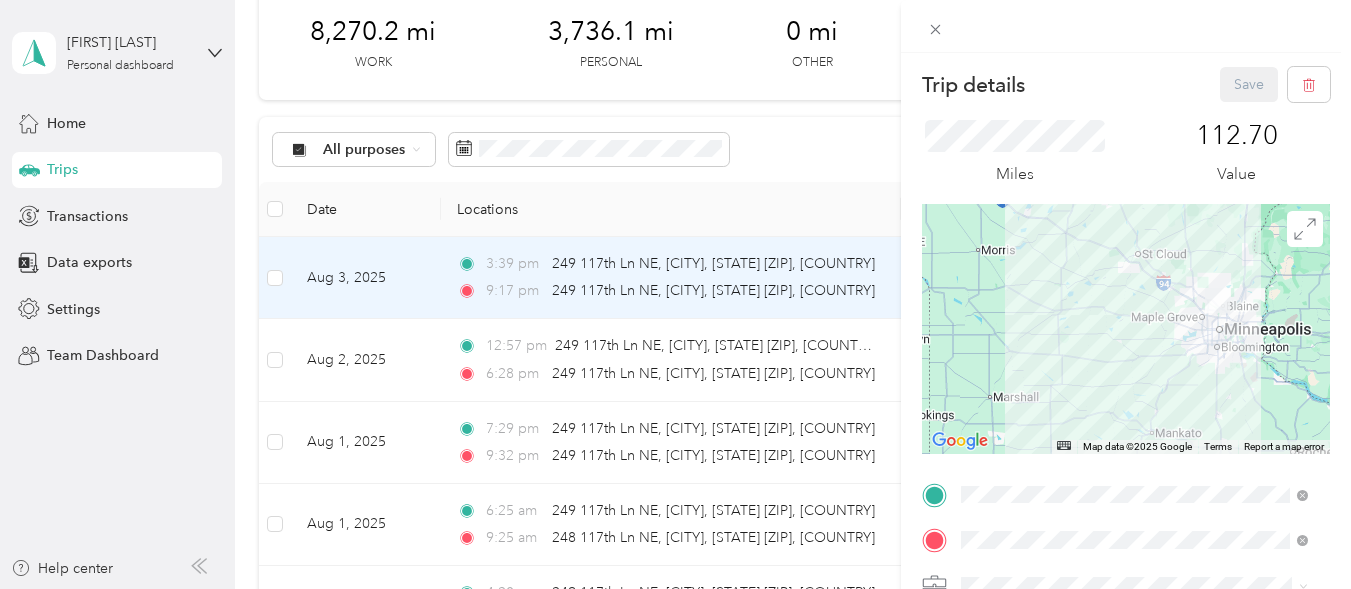 click on "Miles 112.70 Value" at bounding box center (1126, 153) 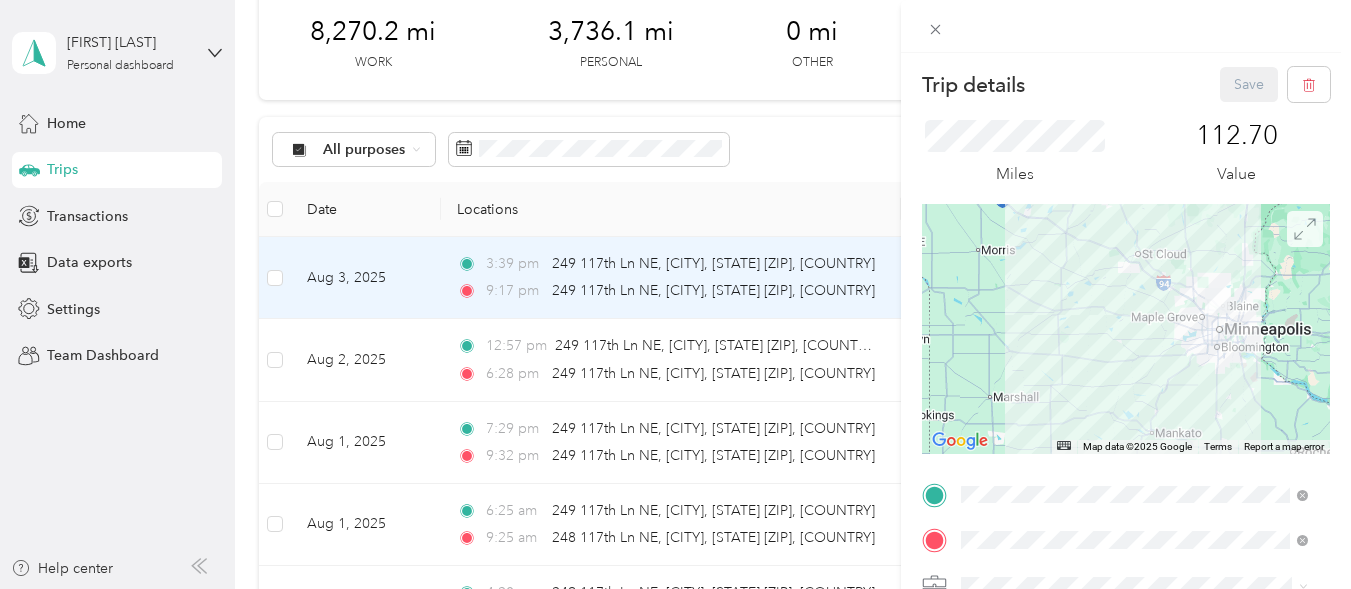 click 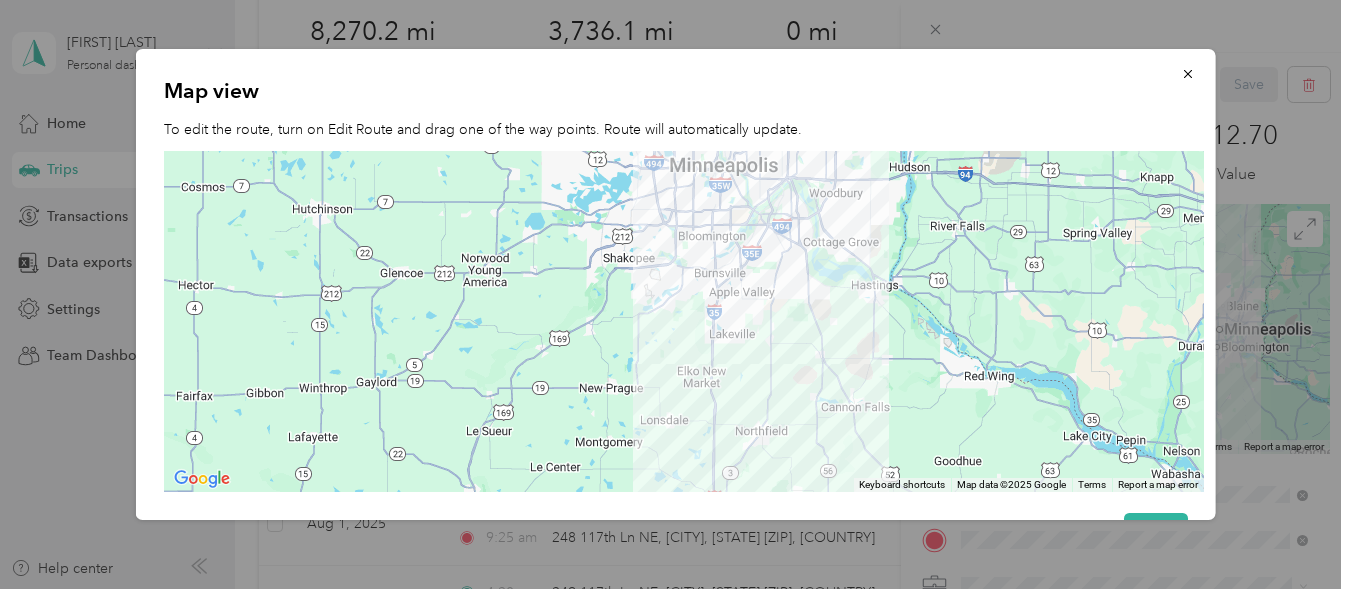 drag, startPoint x: 754, startPoint y: 433, endPoint x: 783, endPoint y: 299, distance: 137.10216 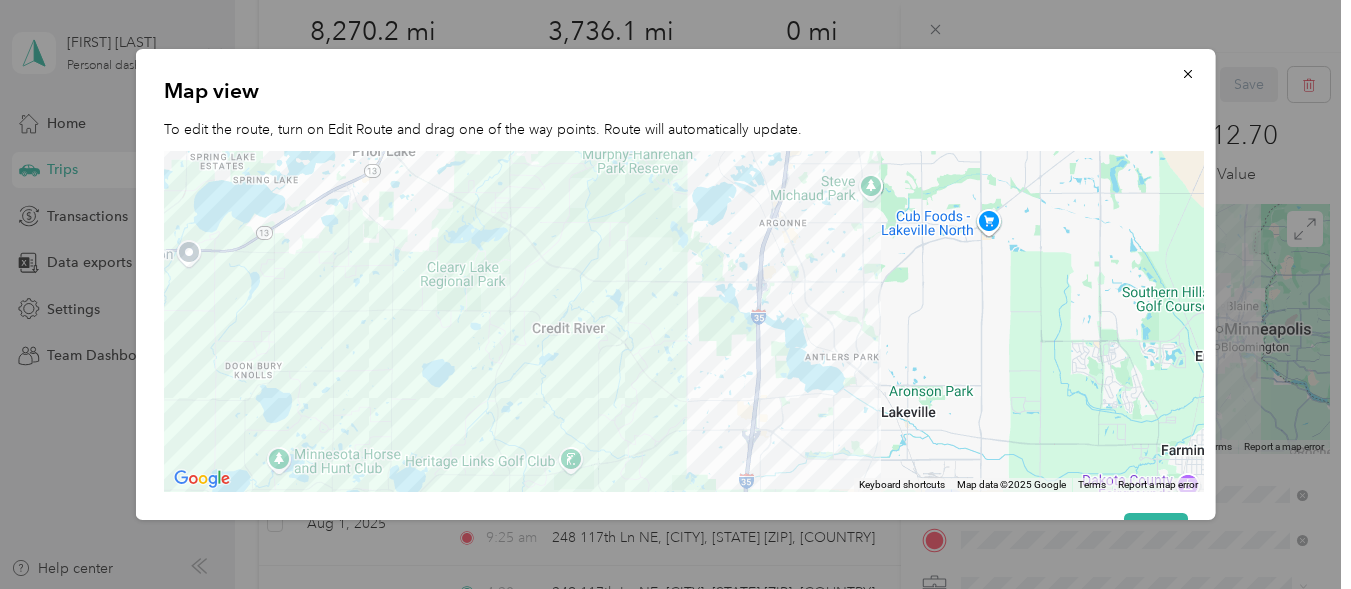 drag, startPoint x: 609, startPoint y: 349, endPoint x: 1132, endPoint y: 175, distance: 551.18506 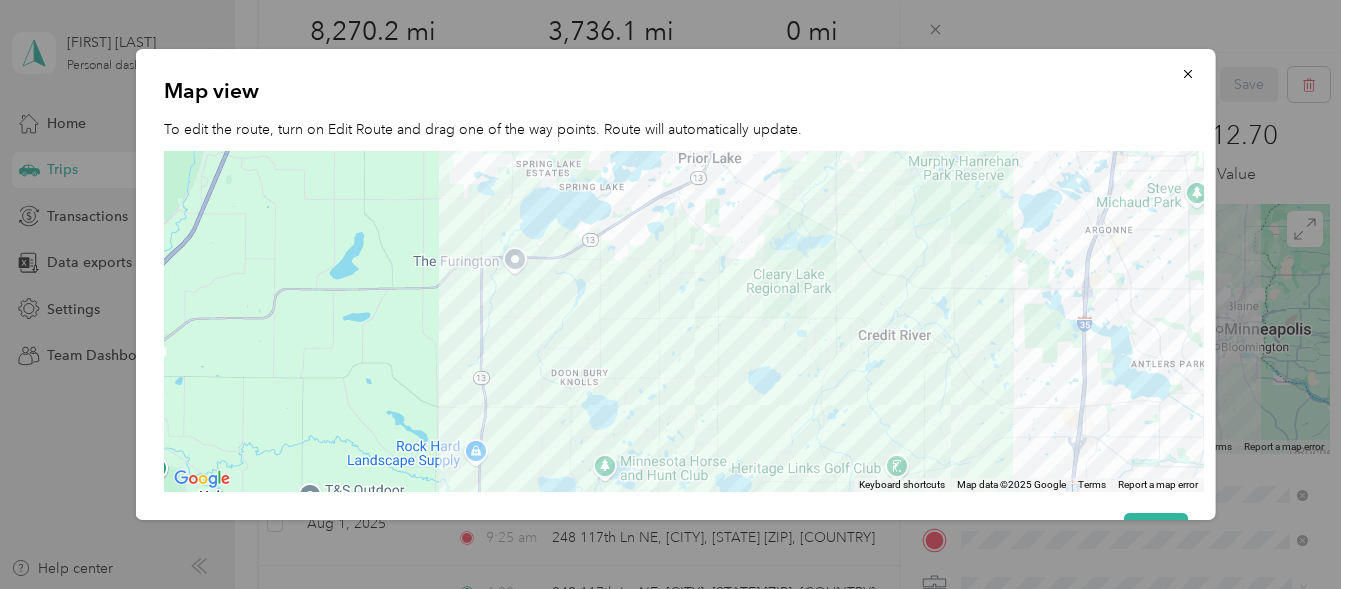 drag, startPoint x: 940, startPoint y: 321, endPoint x: 1225, endPoint y: 346, distance: 286.0944 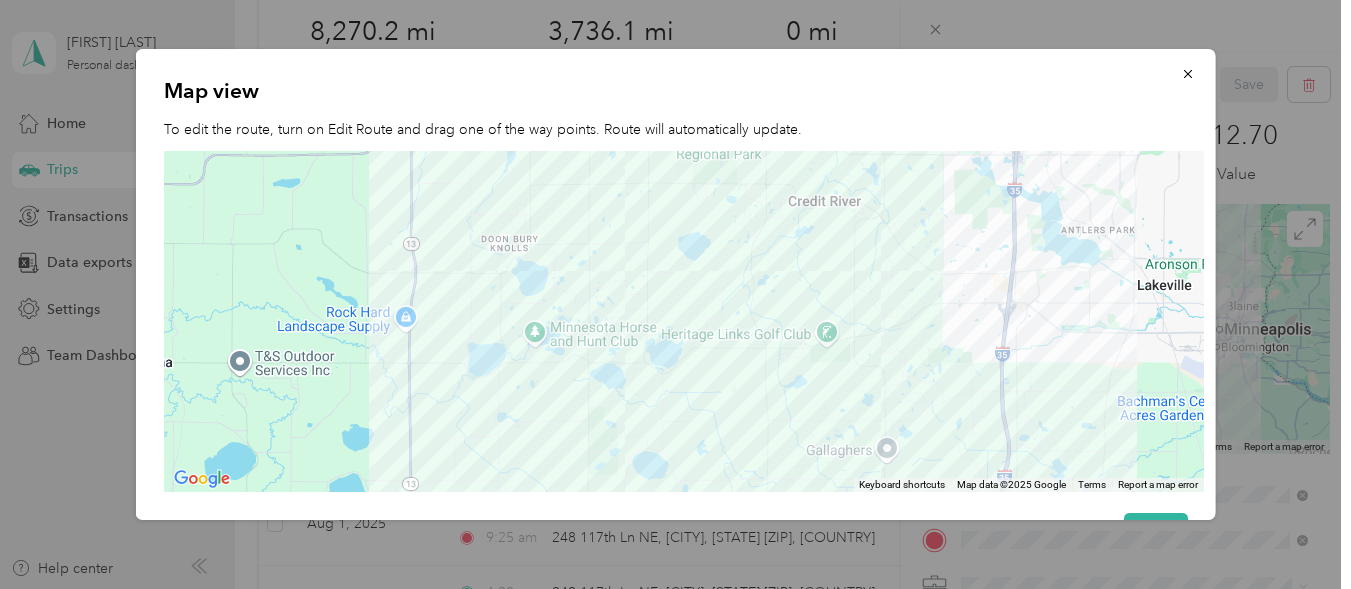 drag, startPoint x: 1007, startPoint y: 186, endPoint x: 937, endPoint y: 60, distance: 144.13882 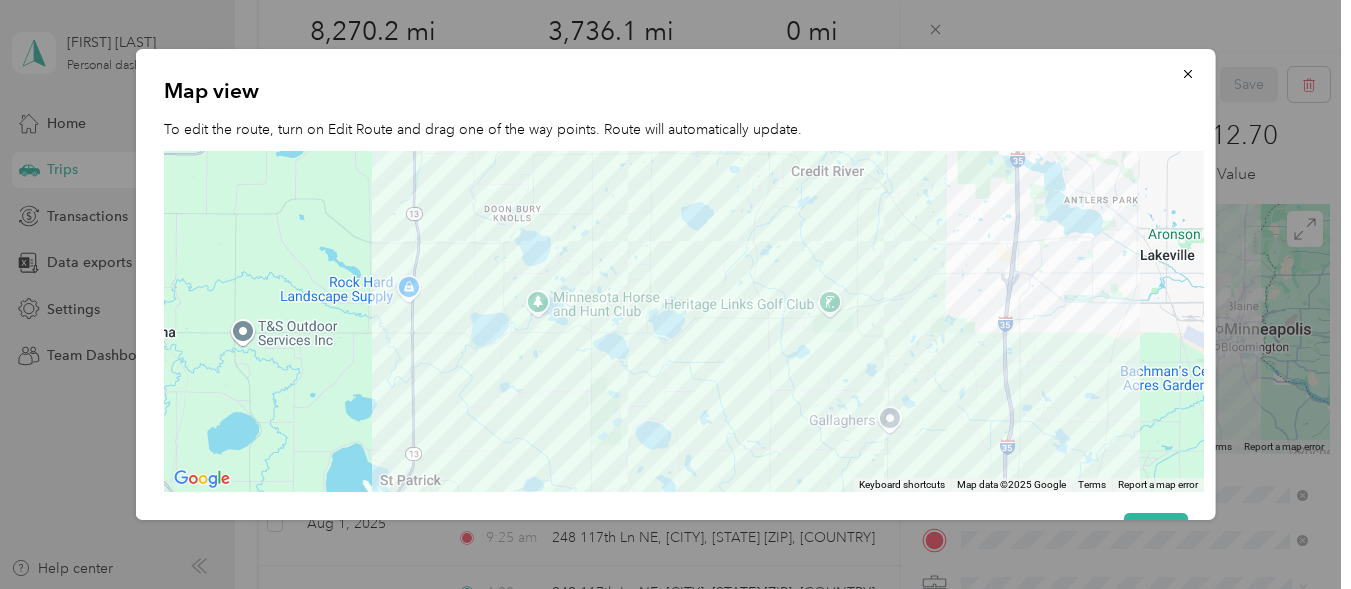 drag, startPoint x: 935, startPoint y: 227, endPoint x: 942, endPoint y: 173, distance: 54.451813 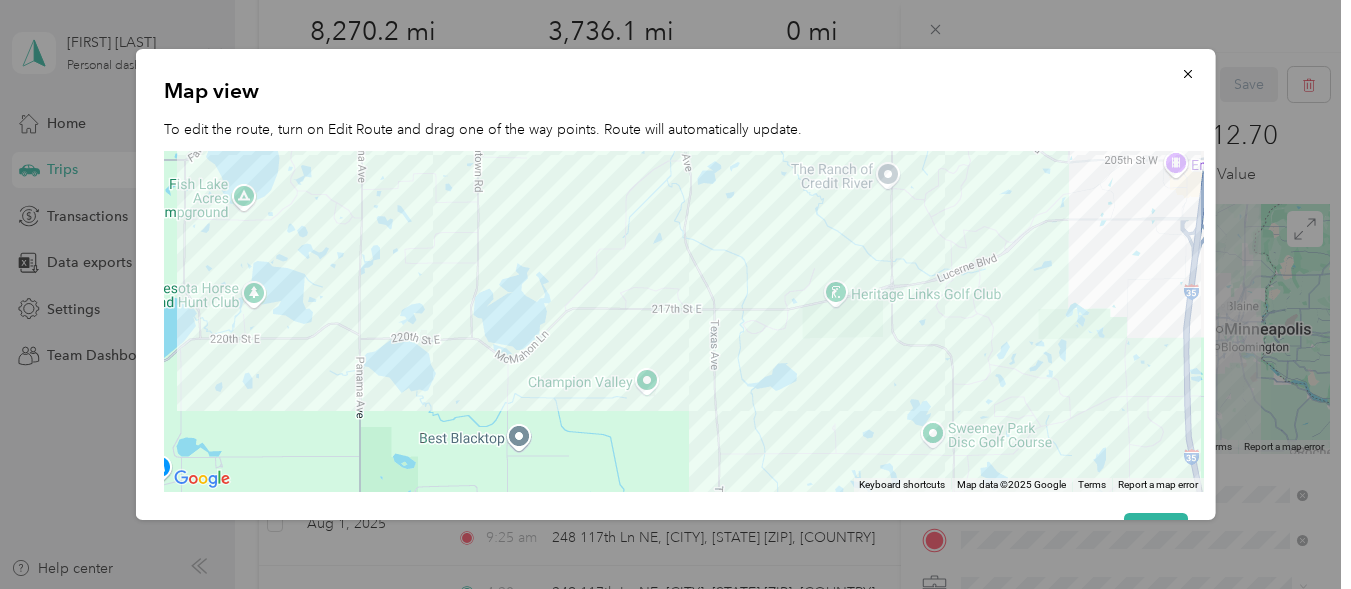 drag, startPoint x: 941, startPoint y: 360, endPoint x: 1007, endPoint y: 366, distance: 66.27216 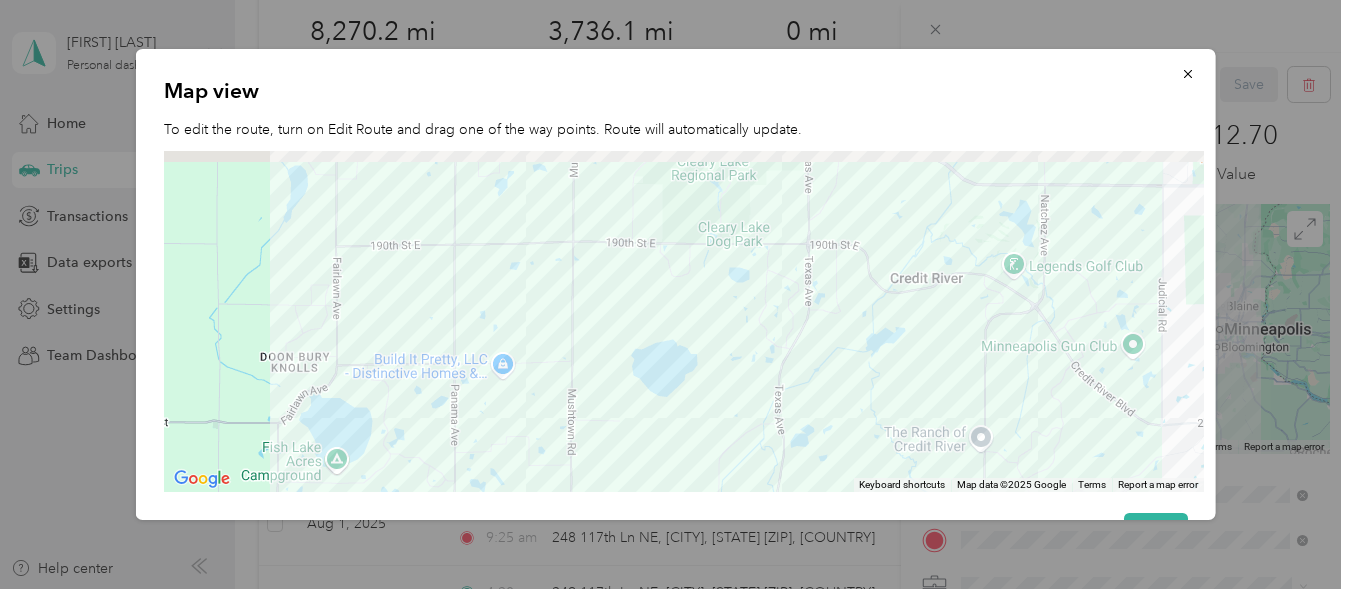 drag, startPoint x: 677, startPoint y: 231, endPoint x: 762, endPoint y: 466, distance: 249.89998 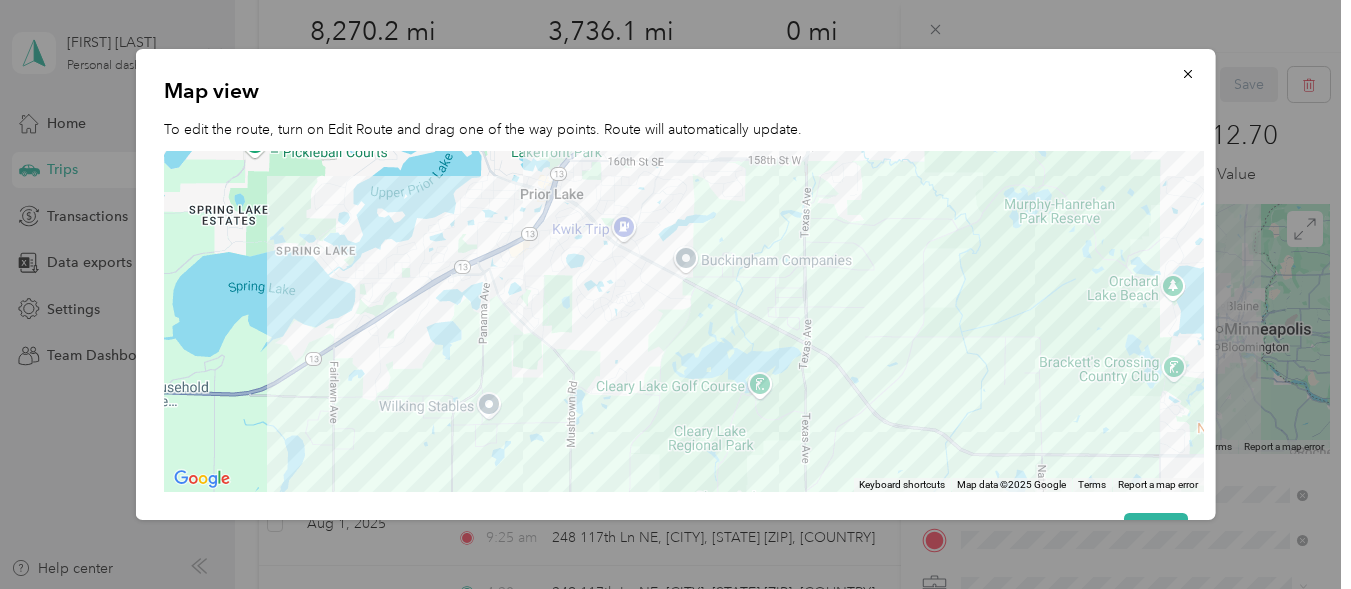 drag, startPoint x: 787, startPoint y: 191, endPoint x: 784, endPoint y: 468, distance: 277.01624 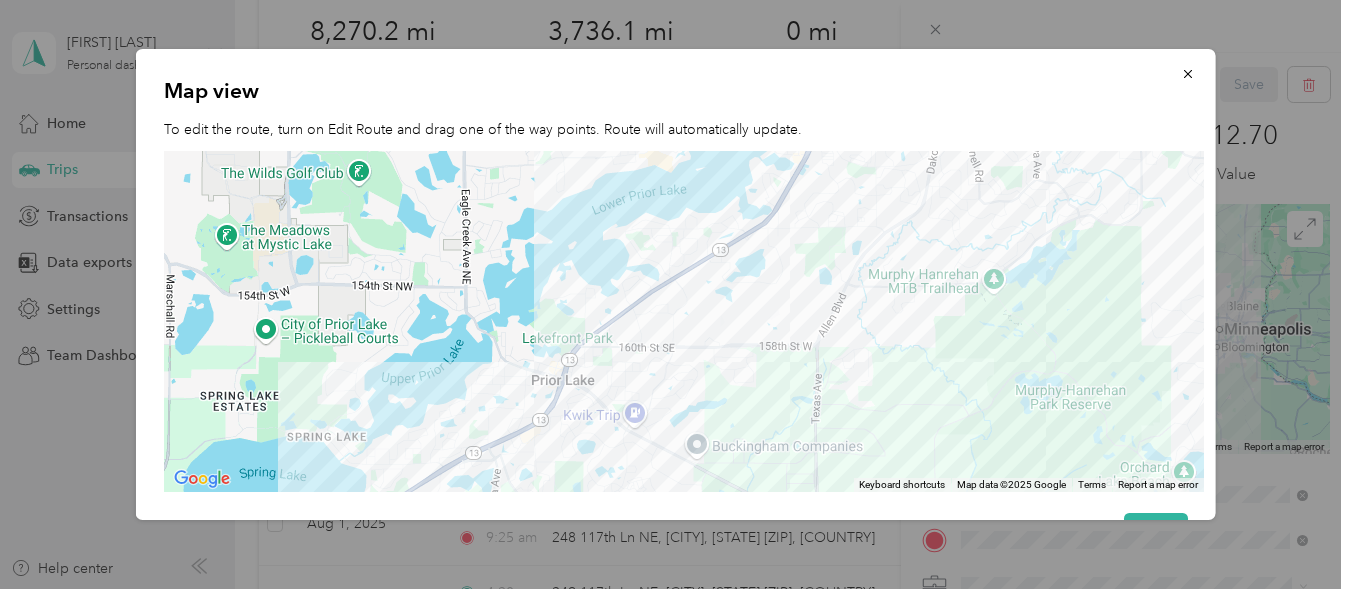 drag, startPoint x: 863, startPoint y: 245, endPoint x: 876, endPoint y: 439, distance: 194.43507 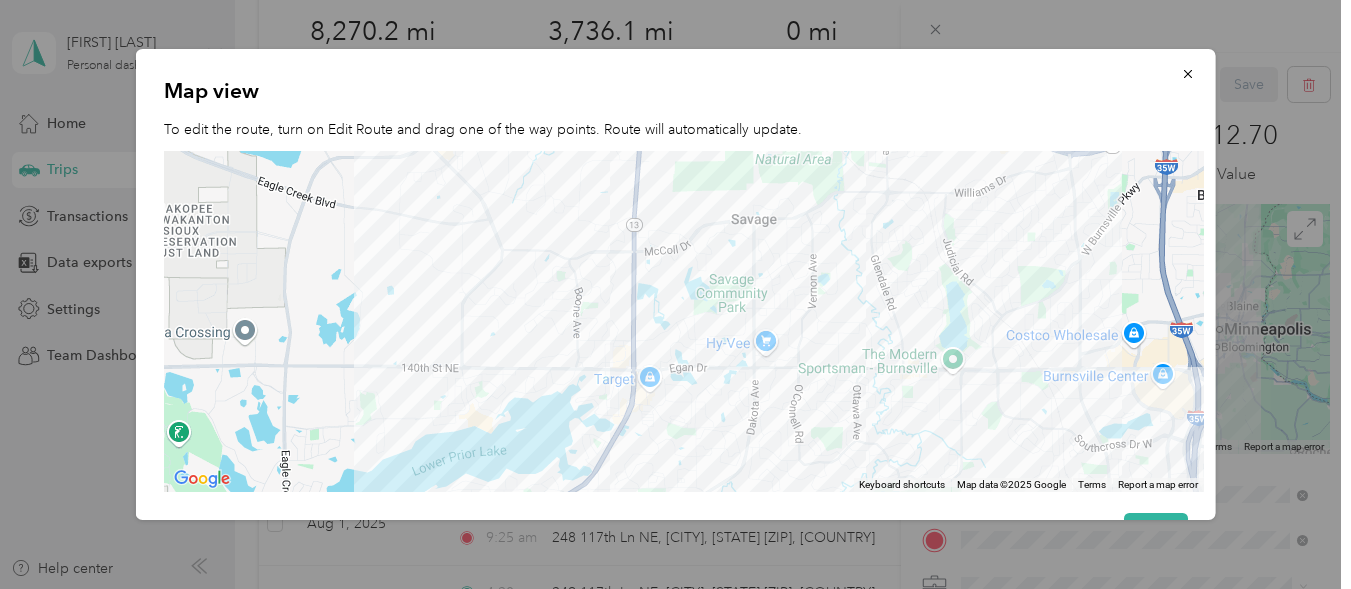 drag, startPoint x: 921, startPoint y: 247, endPoint x: 797, endPoint y: 483, distance: 266.59332 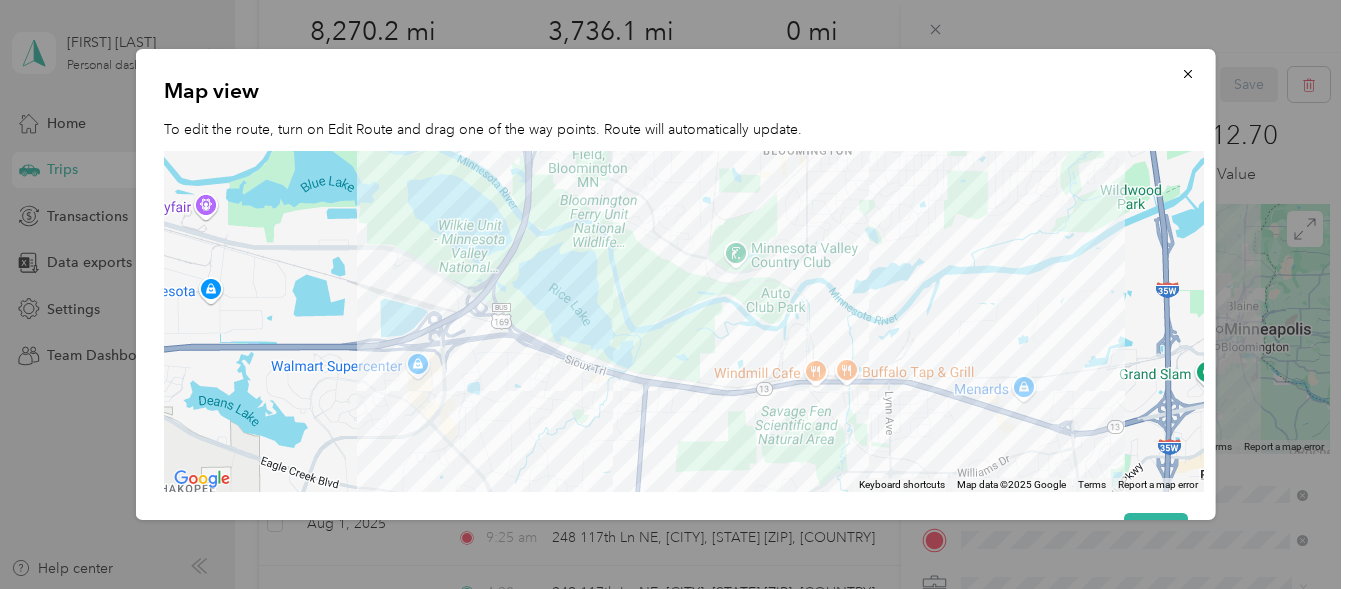 drag, startPoint x: 932, startPoint y: 220, endPoint x: 933, endPoint y: 500, distance: 280.0018 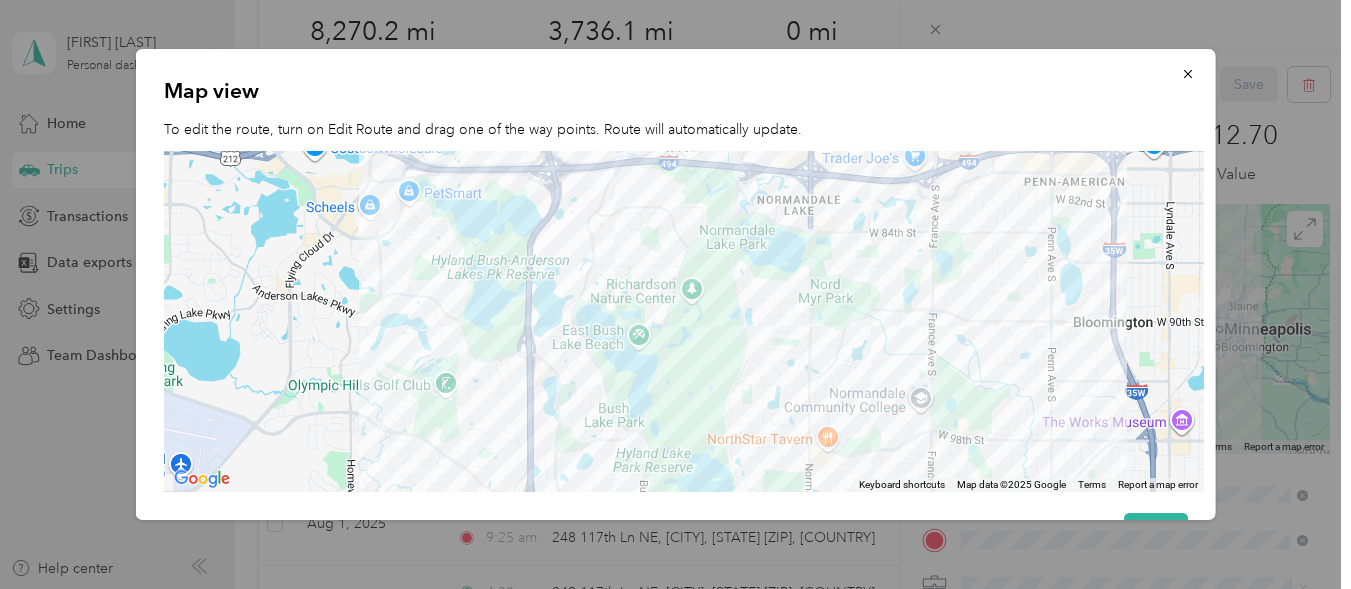drag, startPoint x: 826, startPoint y: 181, endPoint x: 847, endPoint y: 519, distance: 338.65173 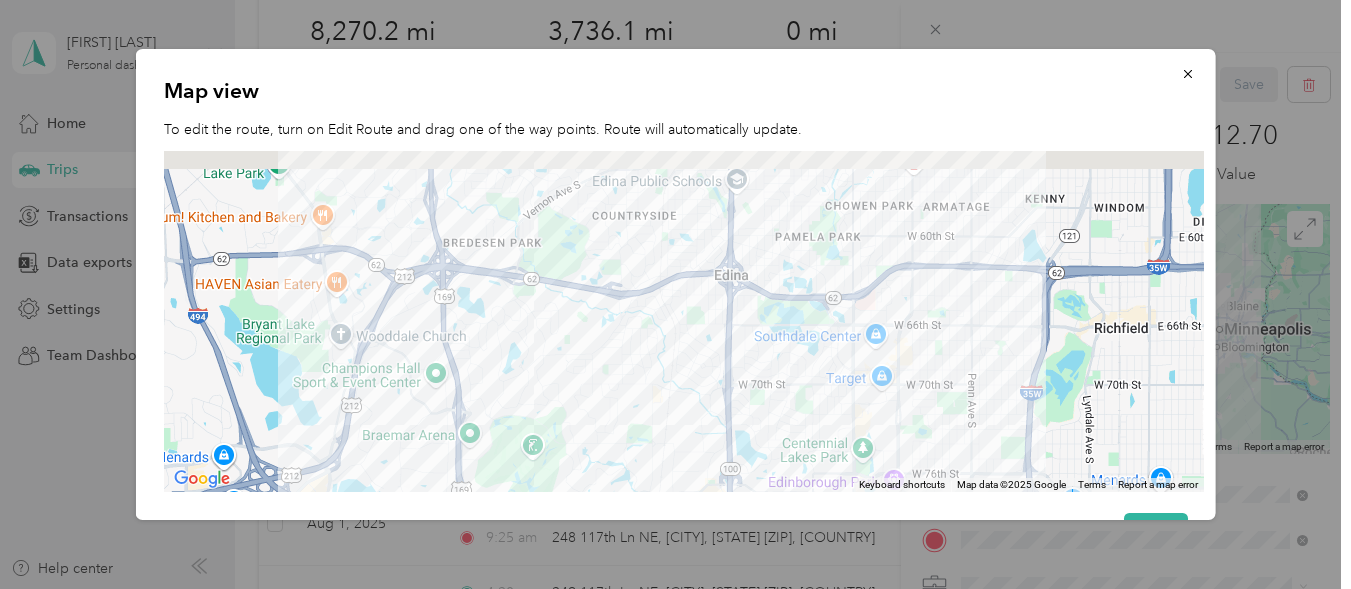 drag, startPoint x: 934, startPoint y: 193, endPoint x: 851, endPoint y: 621, distance: 435.97363 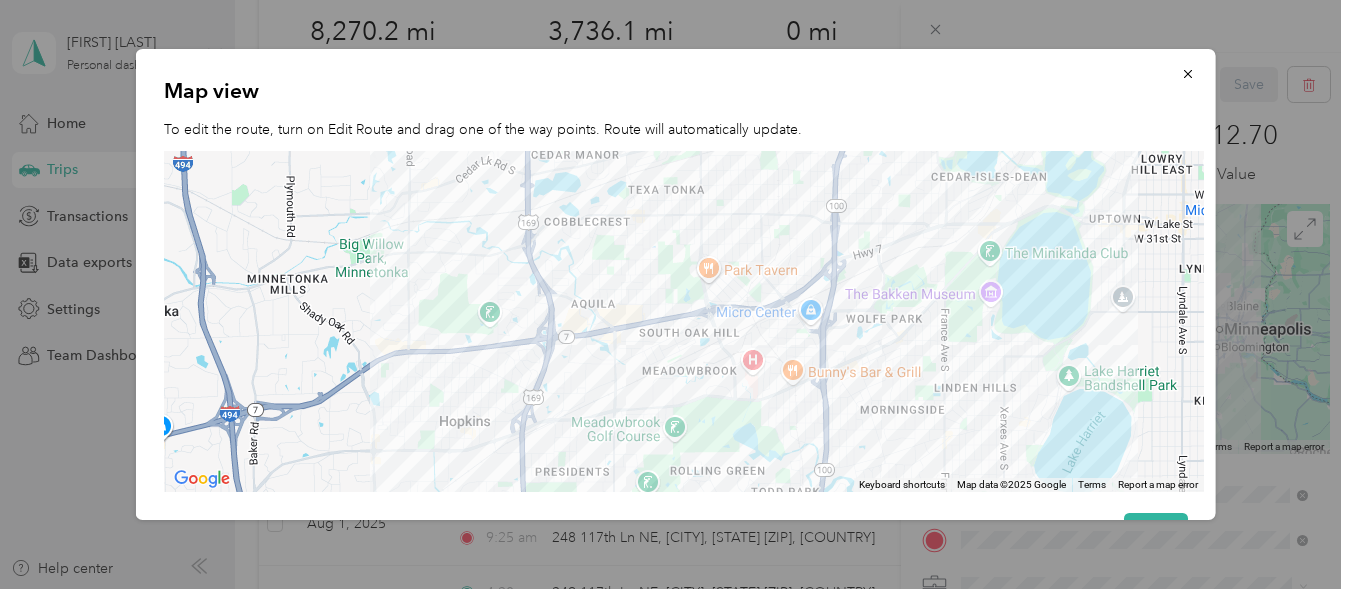 drag, startPoint x: 681, startPoint y: 201, endPoint x: 771, endPoint y: 611, distance: 419.76184 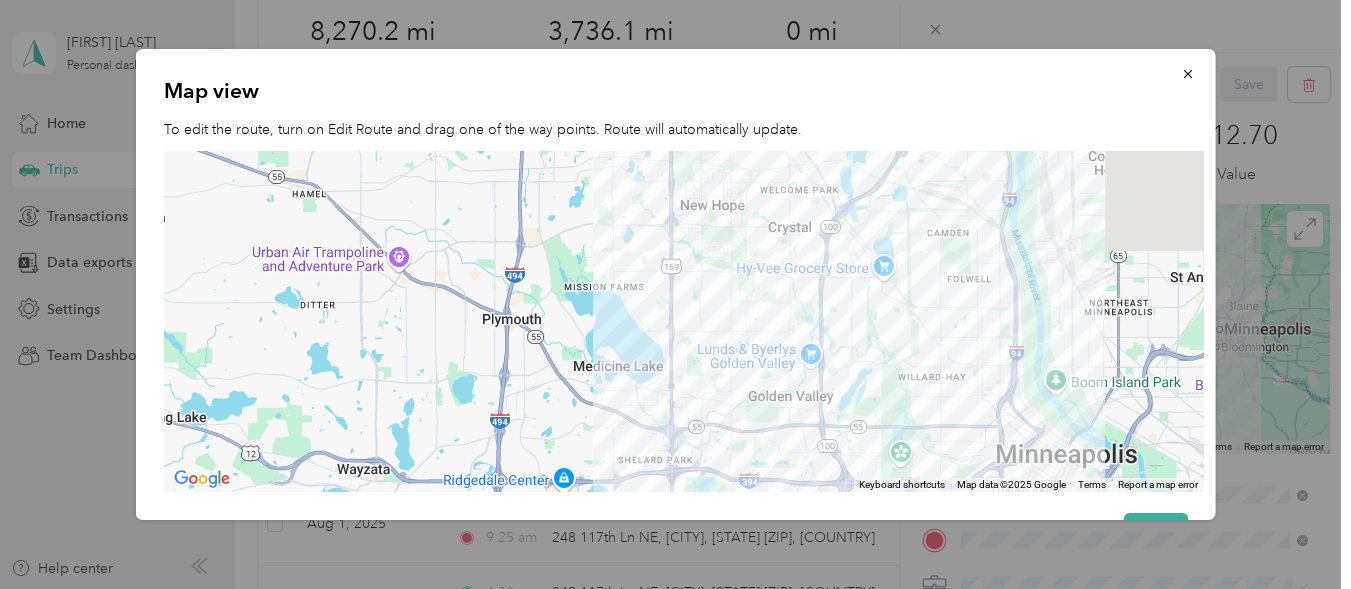 drag, startPoint x: 817, startPoint y: 221, endPoint x: 824, endPoint y: 557, distance: 336.0729 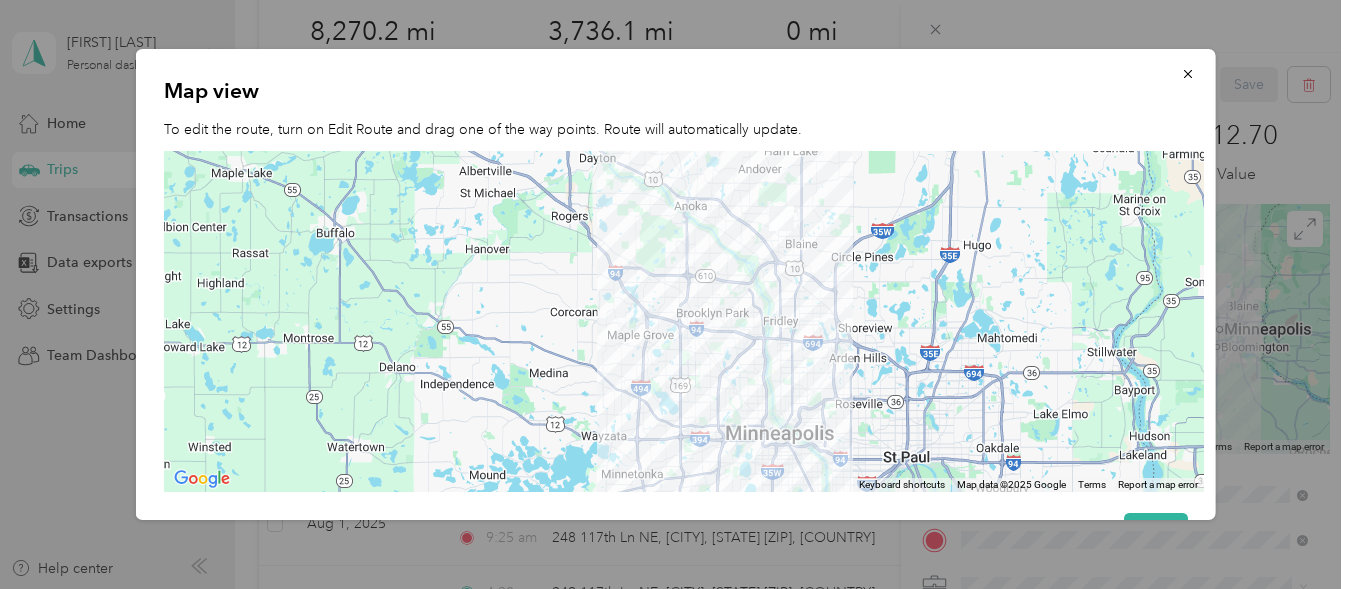 drag, startPoint x: 946, startPoint y: 218, endPoint x: 839, endPoint y: 305, distance: 137.90576 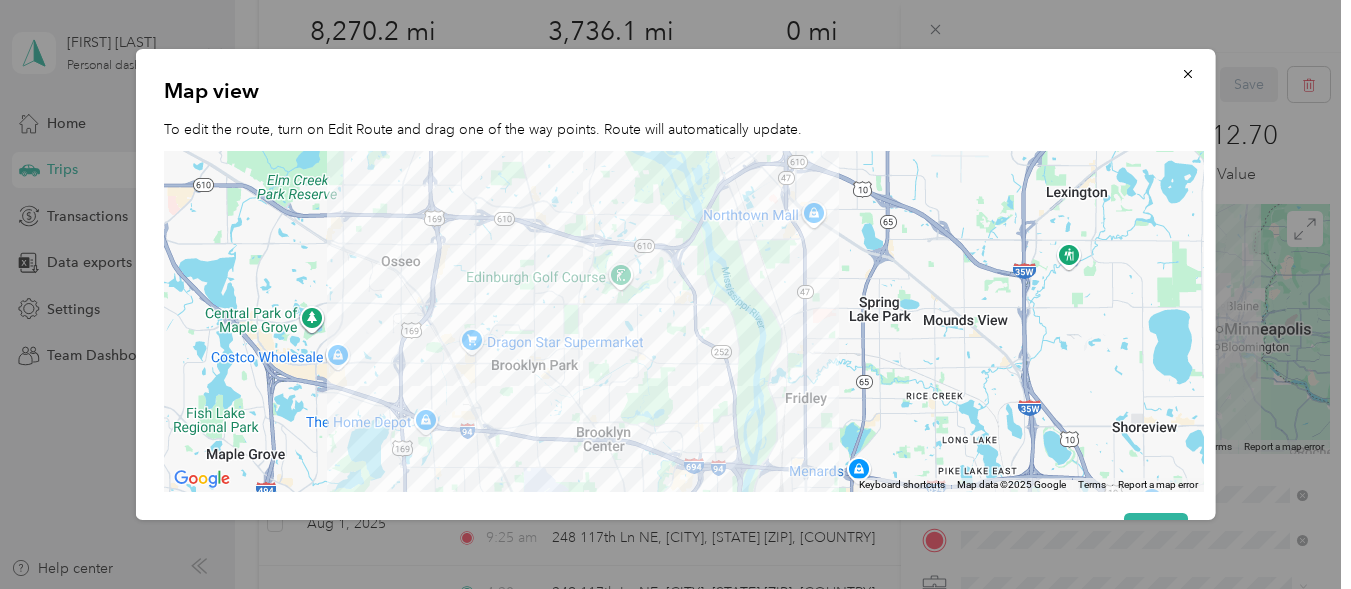drag, startPoint x: 793, startPoint y: 258, endPoint x: 835, endPoint y: 341, distance: 93.0215 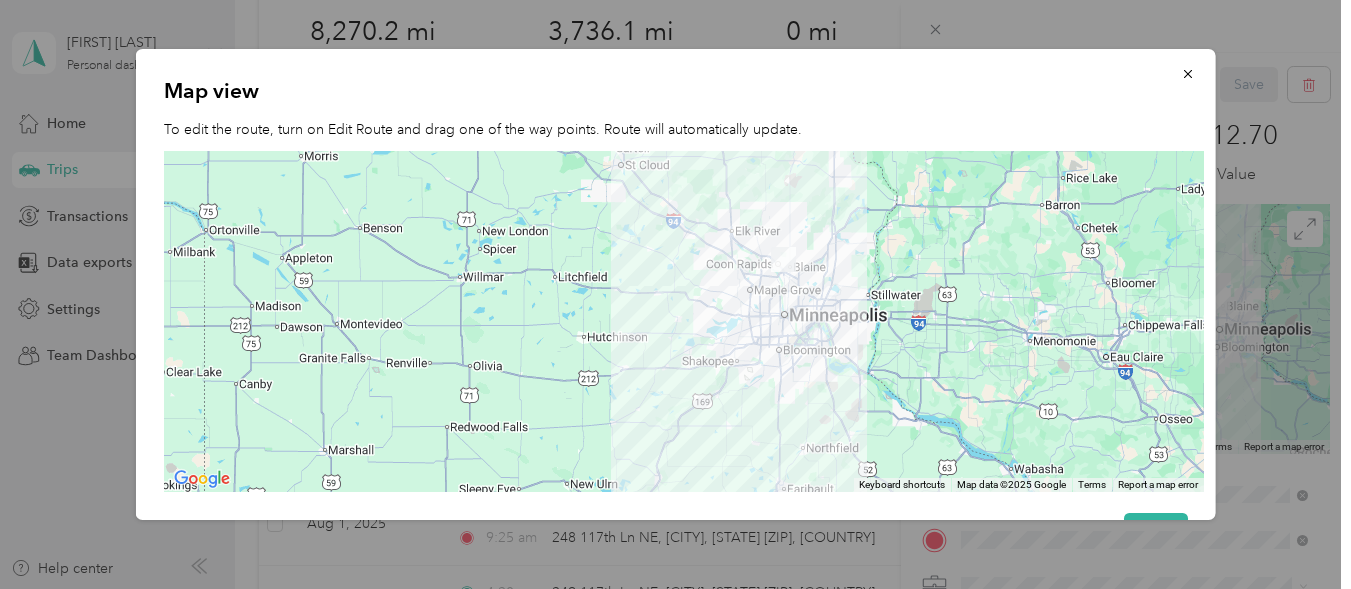 drag, startPoint x: 902, startPoint y: 368, endPoint x: 864, endPoint y: 323, distance: 58.898216 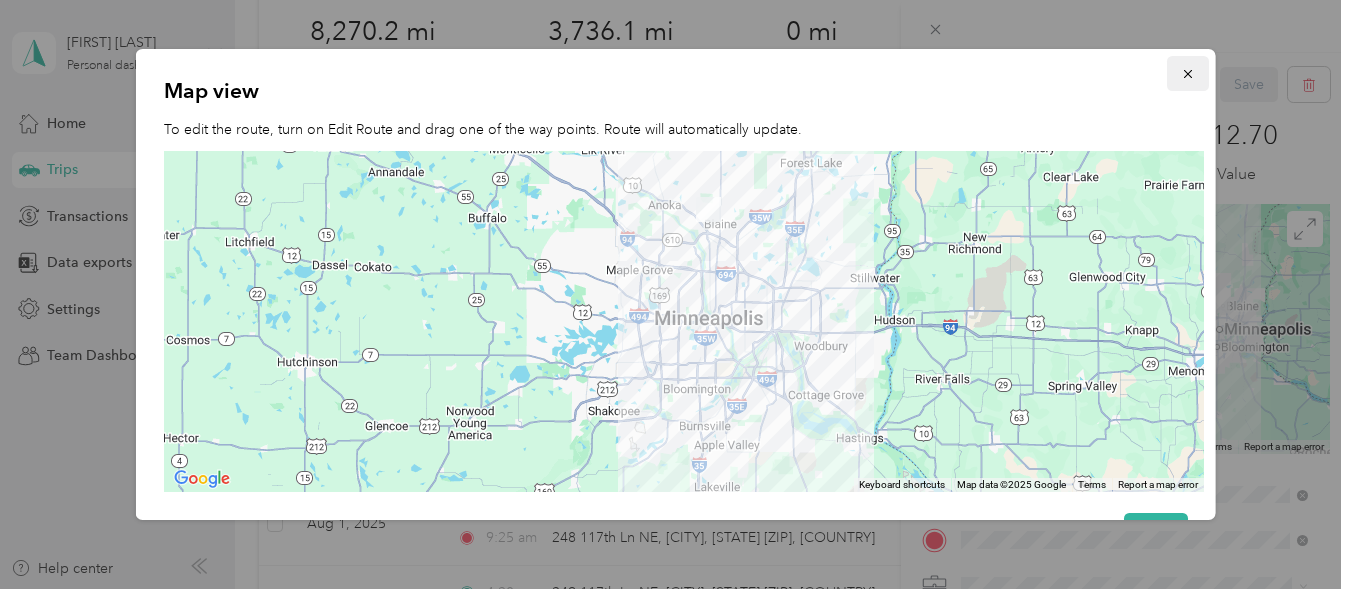 click 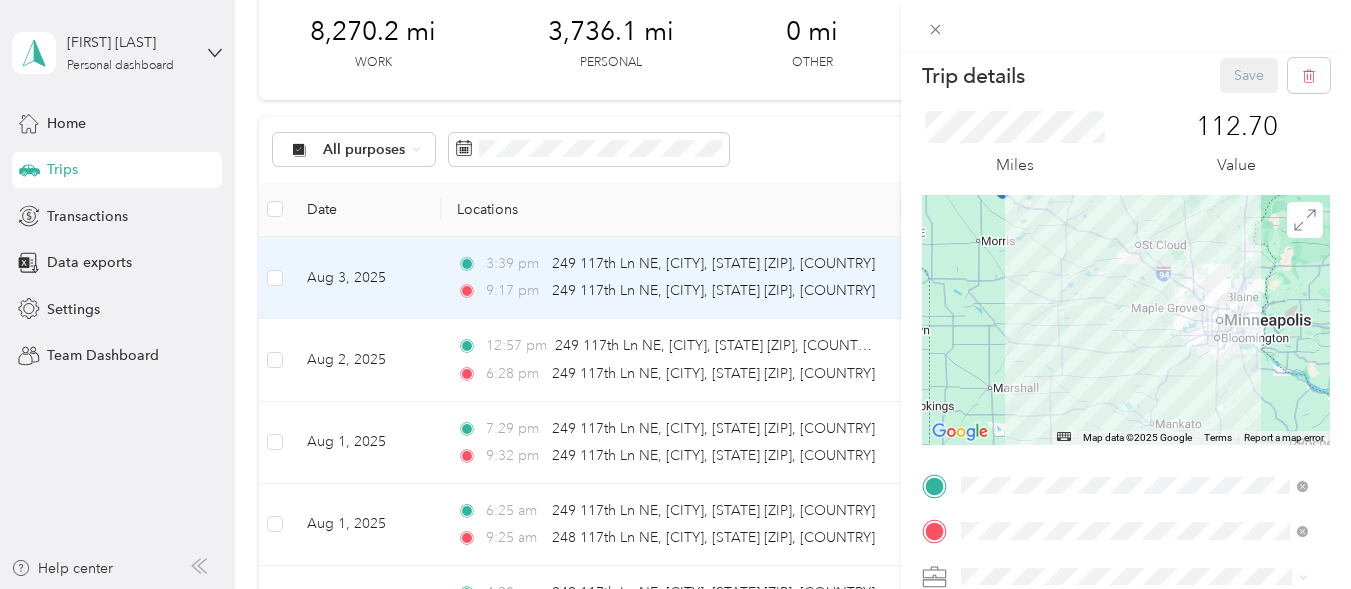 scroll, scrollTop: 0, scrollLeft: 0, axis: both 